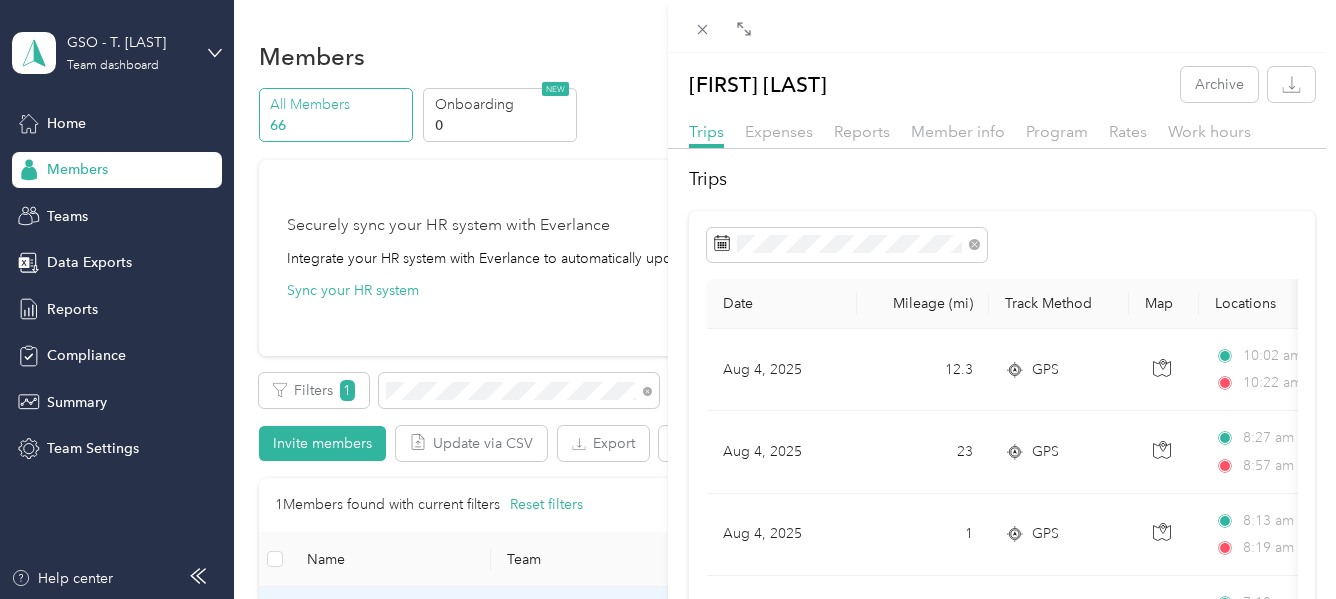 scroll, scrollTop: 0, scrollLeft: 0, axis: both 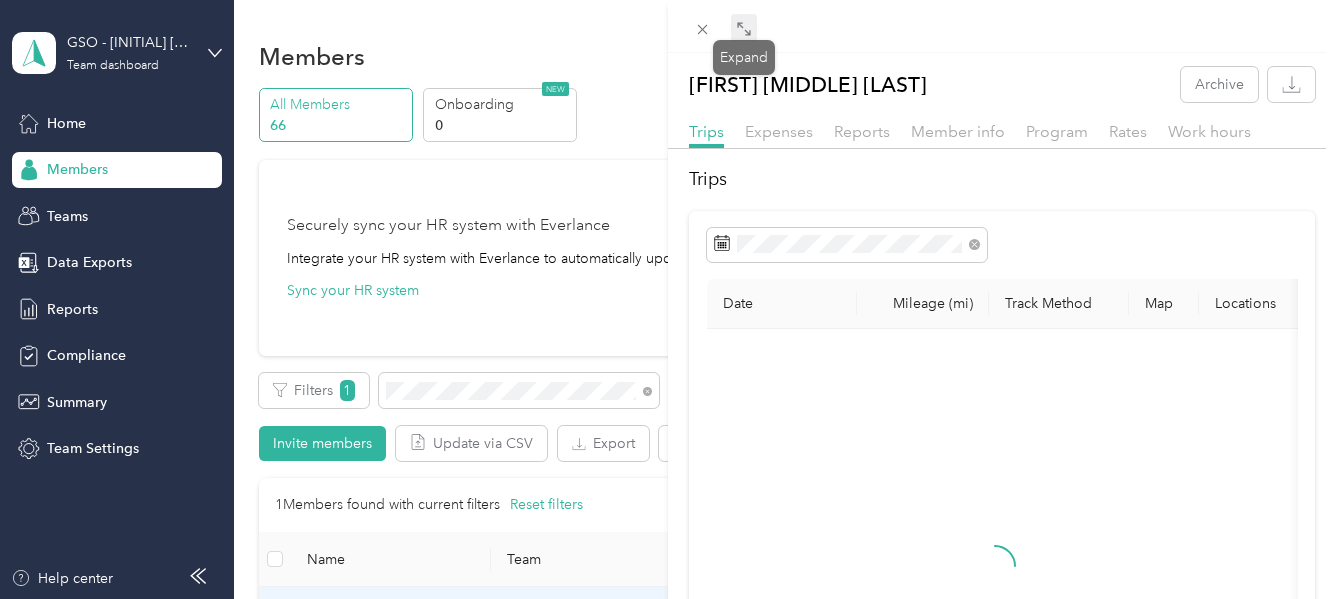 click 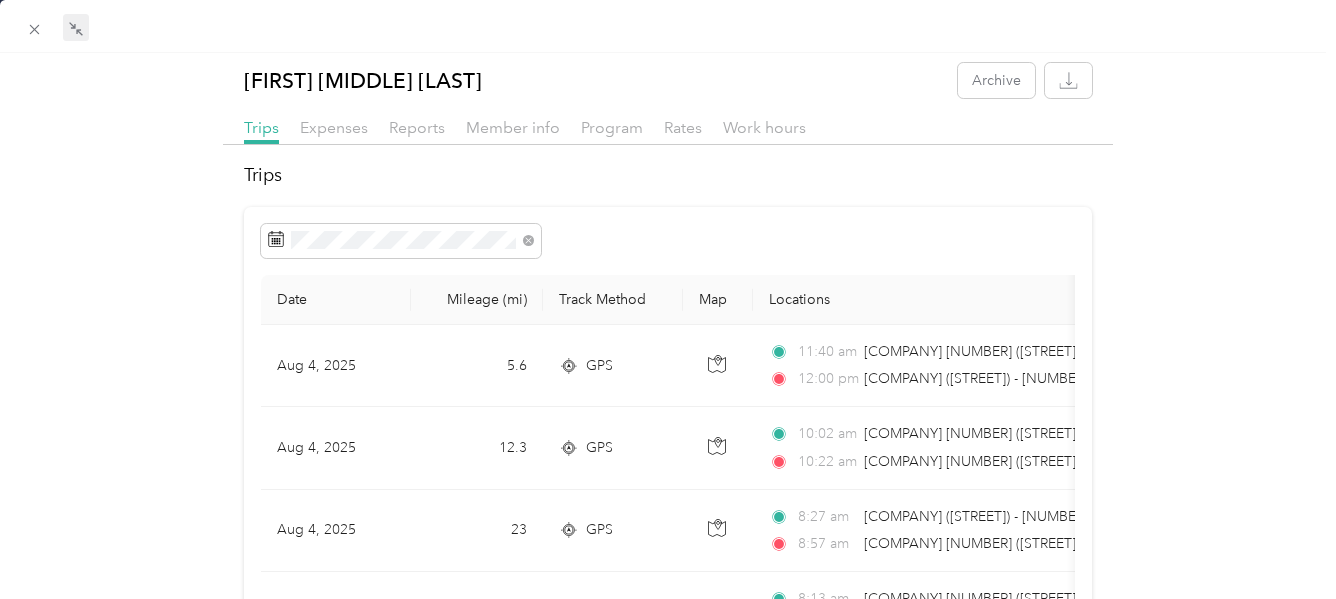 scroll, scrollTop: 0, scrollLeft: 0, axis: both 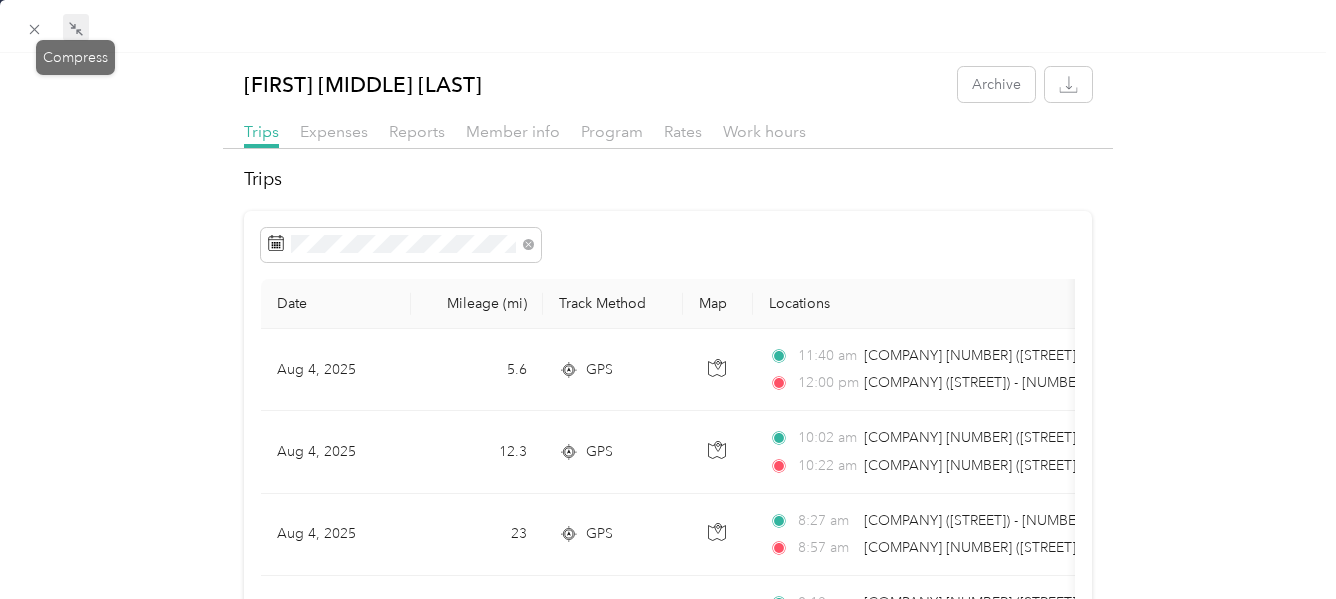 click 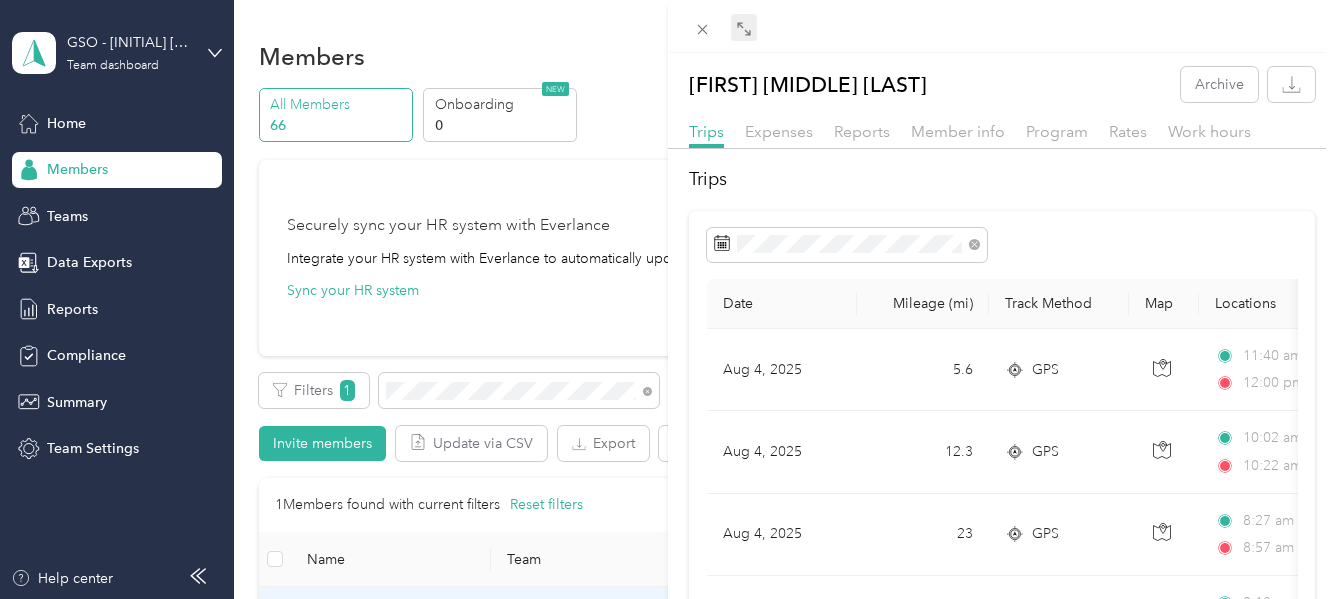 click on "GSO - [INITIAL] [LAST] Archive Trips Expenses Reports Member info Program Rates Work hours Trips Date Mileage (mi) Track Method Map Locations Mileage value Purpose               [MONTH] [DAY], [YEAR] [NUMBER] GPS [TIME] [COMPANY] [NUMBER] ([STREET]) - [NUMBER] ([NUMBER] [STREET], [CITY], [STATE]) [TIME] [COMPANY] [NUMBER] ([STREET]) - [NUMBER] ([NUMBER] [STREET], [CITY], [STATE]) $[NUMBER] [INITIAL].[INITIAL] [LAST] [MONTH] [DAY], [YEAR] [NUMBER] GPS [TIME] [COMPANY] [NUMBER] ([STREET]) - [NUMBER] ([NUMBER] [STREET], [CITY], [STATE]) [TIME] [COMPANY] [NUMBER] ([STREET]) - [NUMBER] ([NUMBER] [STREET], [CITY], [STATE]) $[NUMBER] [INITIAL].[INITIAL] [LAST] [MONTH] [DAY], [YEAR] [NUMBER] GPS [TIME] [COMPANY] [NUMBER] ([STREET]) - [NUMBER] ([NUMBER] [STREET], [CITY], [STATE]) [TIME] [COMPANY] [NUMBER] ([STREET]) - [NUMBER] ([NUMBER] [STREET], [CITY], [STATE]) $[NUMBER] [INITIAL].[INITIAL] [LAST] [MONTH] [DAY], [YEAR] [NUMBER] GPS [TIME] [COMPANY] [NUMBER] ([STREET]) - [NUMBER] ([NUMBER] [STREET], [CITY], [STATE]) [TIME] $[NUMBER] [INITIAL].[INITIAL] [LAST] [MONTH] [DAY], [YEAR] [NUMBER] GPS [TIME] [NUMBER]" at bounding box center (668, 299) 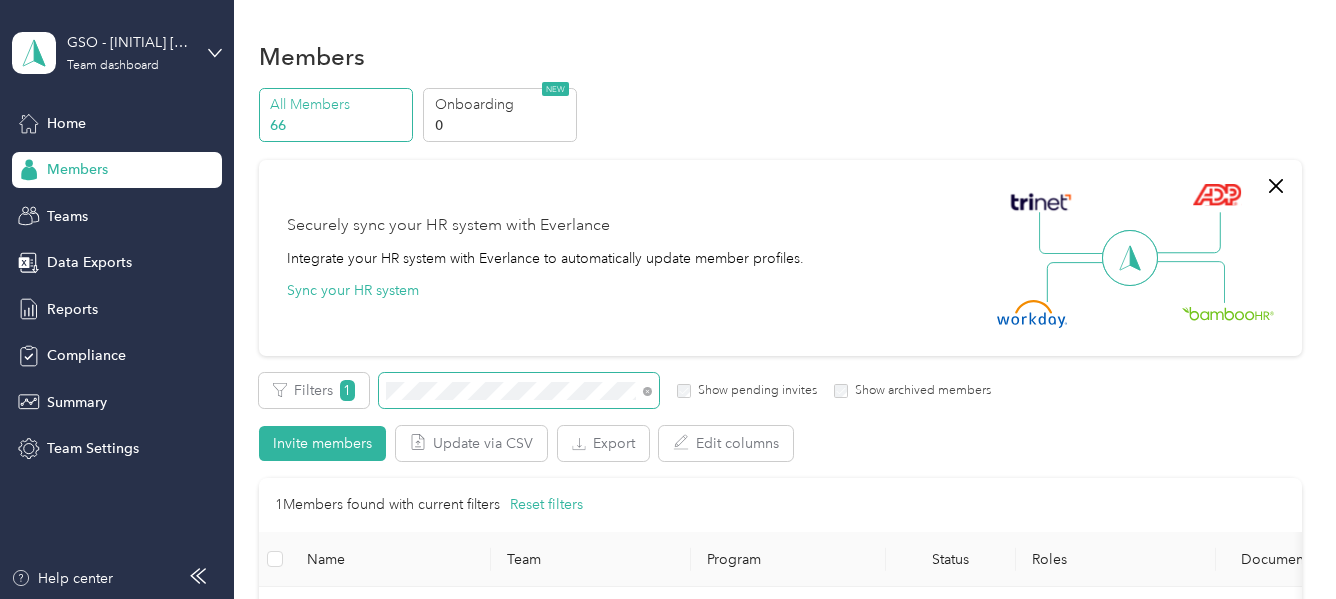 scroll, scrollTop: 100, scrollLeft: 0, axis: vertical 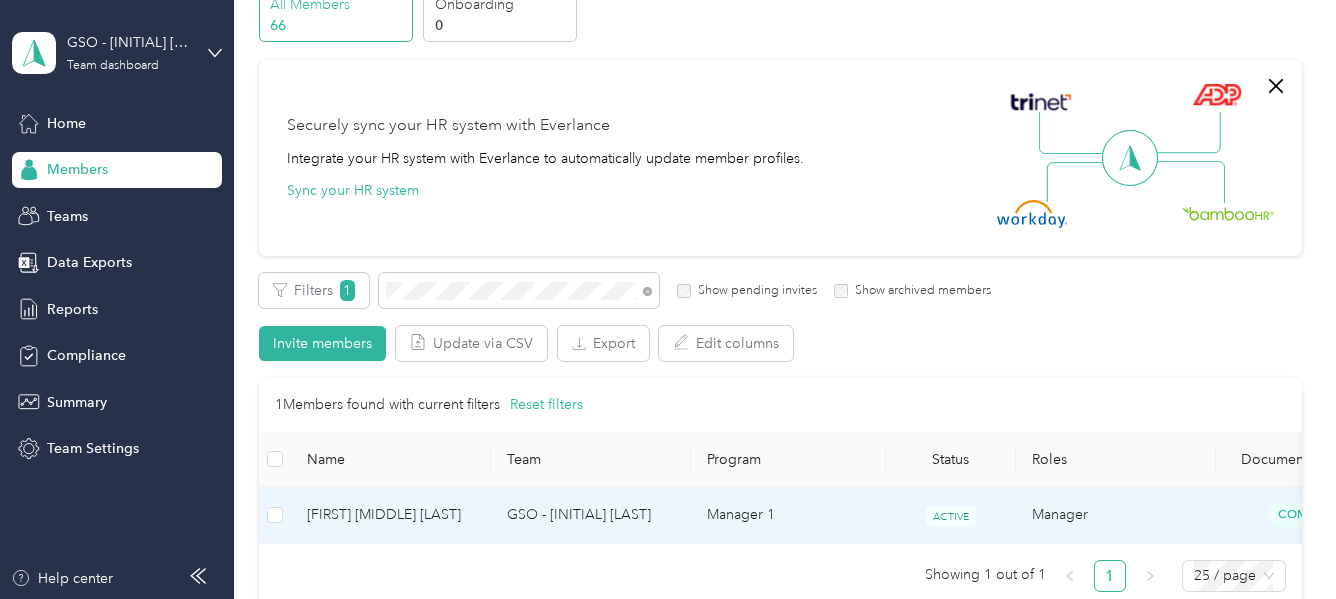 click on "[FIRST] [MIDDLE] [LAST]" at bounding box center [391, 515] 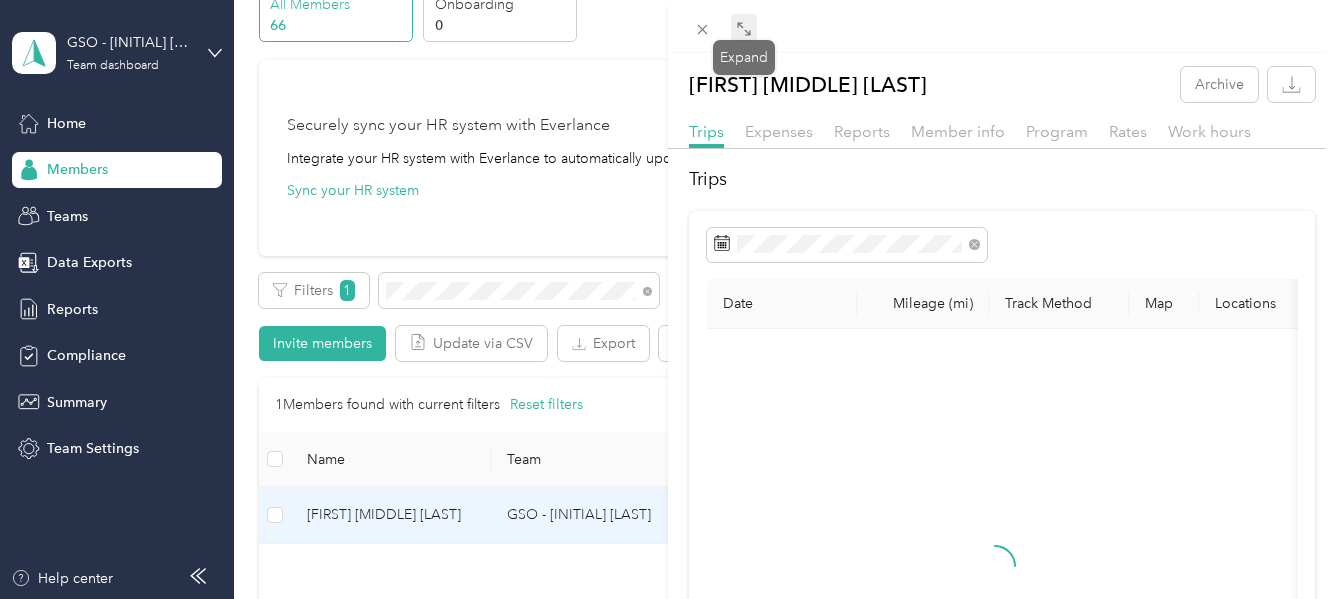 click 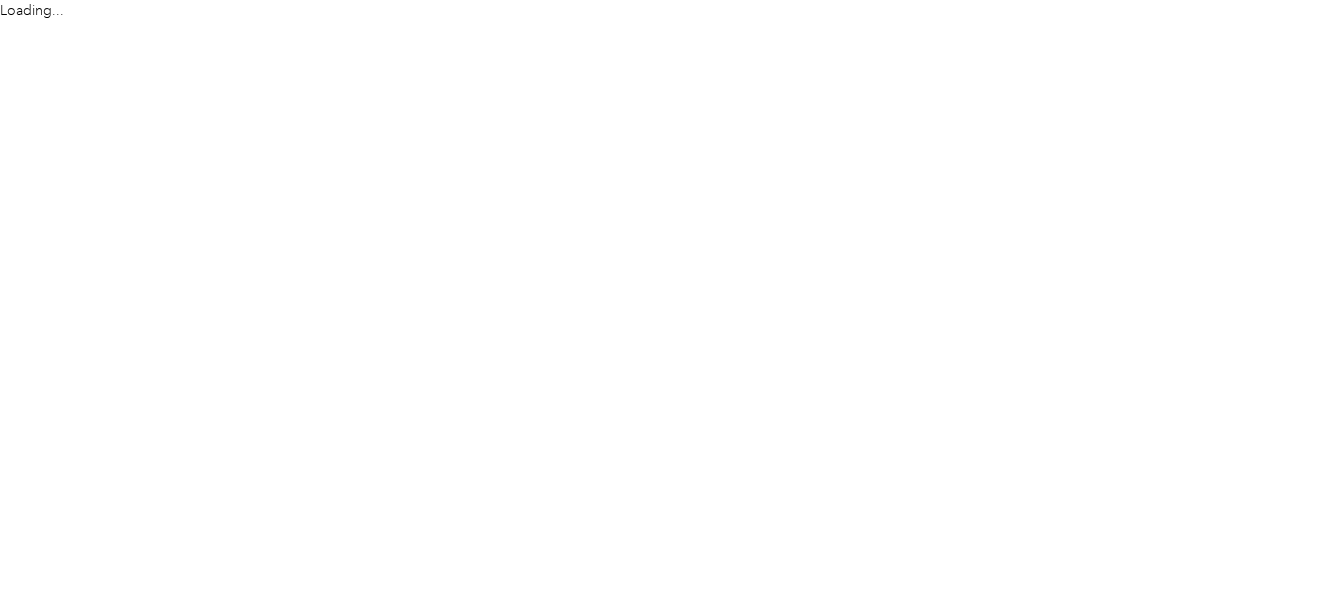 scroll, scrollTop: 0, scrollLeft: 0, axis: both 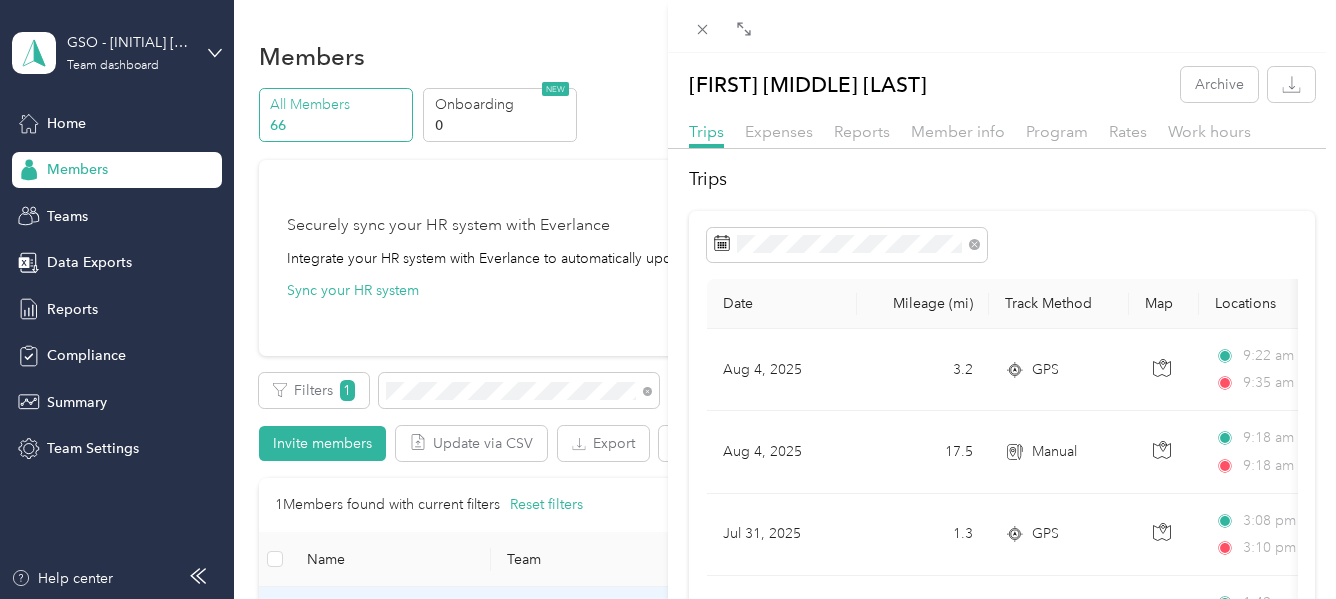 click on "Anthony W. Jr	 Greenstock	 Archive Trips Expenses Reports Member info Program Rates Work hours Trips Date Mileage (mi) Track Method Map Locations Mileage value Purpose               Aug 4, 2025 3.2 GPS 9:22 am WAL MART 5346 SUPERCENTER (Mebane) - 12059 (1318 MEBANE OAKS ROAD, MEBANE, NC) 9:35 am FOOD LION 2590 (Mebane) - 31430 (601 NORTH 1ST STREET, MEBANE, NC) $0.62 R.H. Barringer Distributing Aug 4, 2025 17.5 Manual 9:18 am 302 Travis Ln, Gibsonville, NC, United States 9:18 am Walmart, 1318 Mebane Oaks Rd, Mebane, NC  27302, United States $3.39 R.H. Barringer Distributing Jul 31, 2025 1.3 GPS 3:08 pm HOME ADDRESS (302 TRAVIS LN, GIBSONVILLE, NC) 3:10 pm LA COCINA 11 (S Church Burl) - 11914 (3932 SOUTH CHURCH ST, BURLINGTON, NC) $0.25 R.H. Barringer Distributing Jul 31, 2025 15.7 GPS 1:42 pm FOOD LION 0848 (Mebane) - 32848 (1282 SOUTH 5TH STREET, MEBANE, NC) 2:04 pm HOME ADDRESS (302 TRAVIS LN, GIBSONVILLE, NC) $3.03 R.H. Barringer Distributing Jul 31, 2025 2.6 GPS 11:31 am 11:35 am $0.50 Jul 31, 2025" at bounding box center (668, 299) 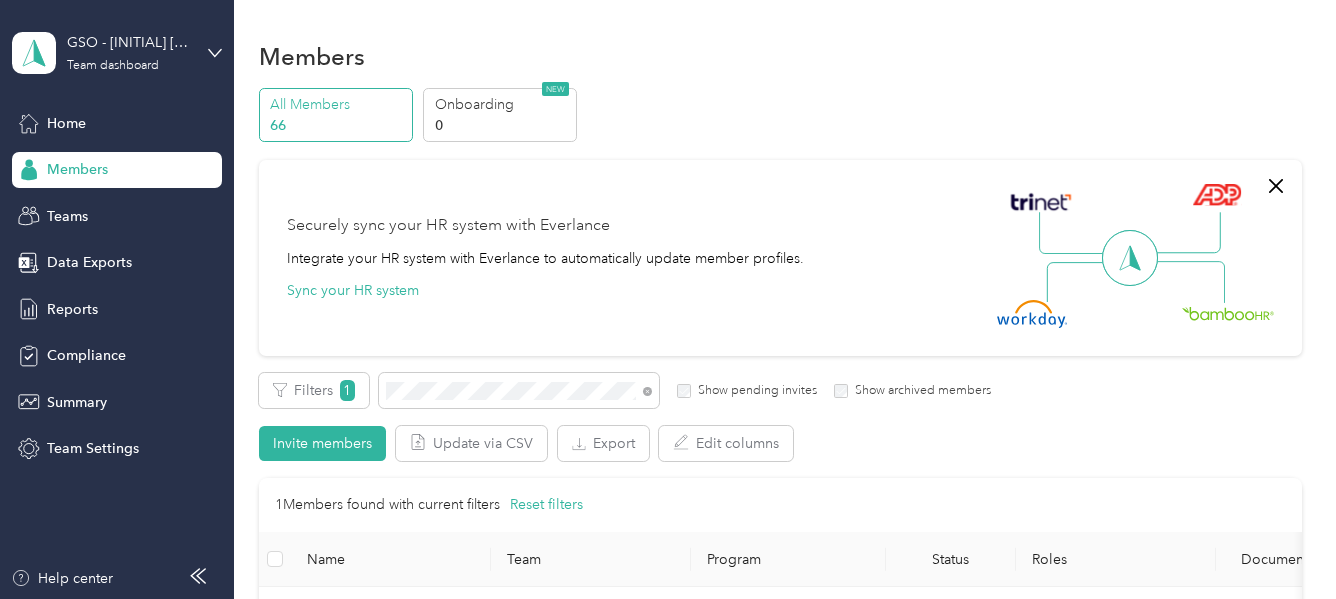 click at bounding box center (668, 299) 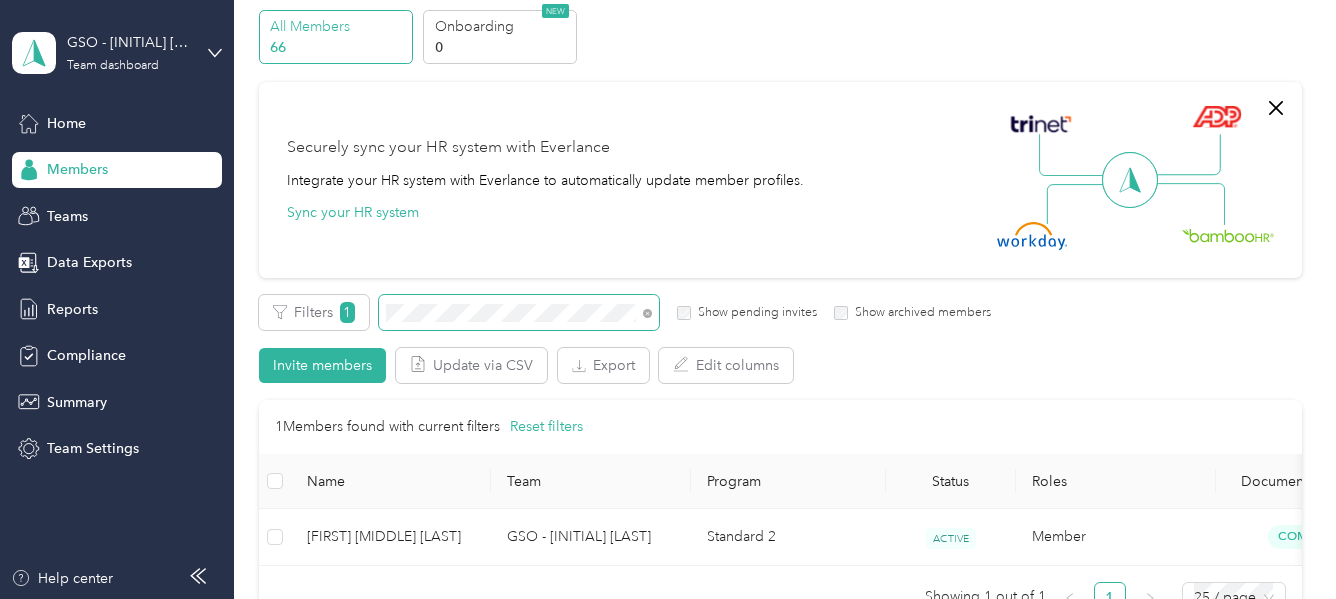 scroll, scrollTop: 100, scrollLeft: 0, axis: vertical 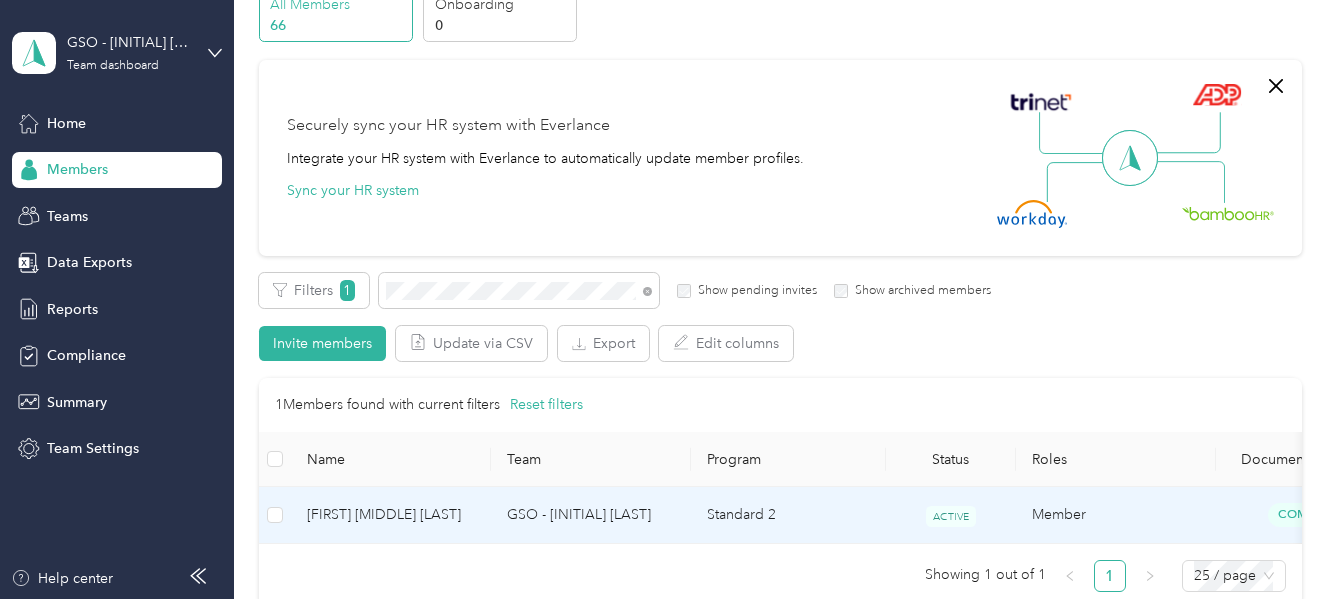 click on "Michael L. Brown" at bounding box center [391, 515] 